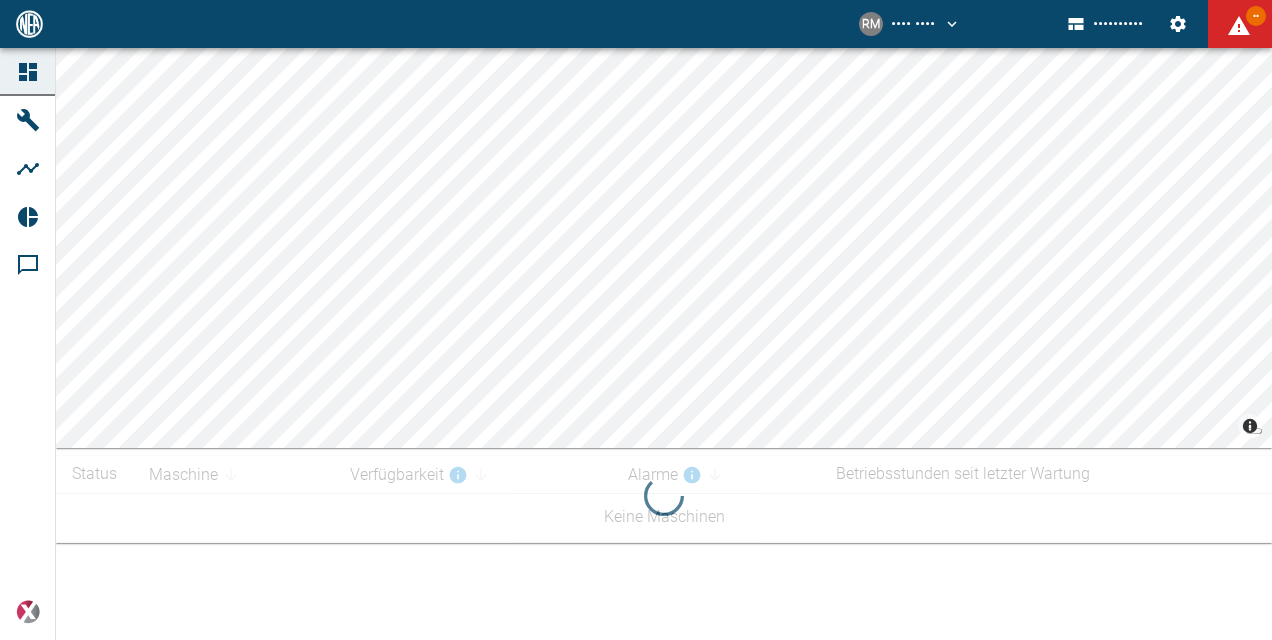 scroll, scrollTop: 0, scrollLeft: 0, axis: both 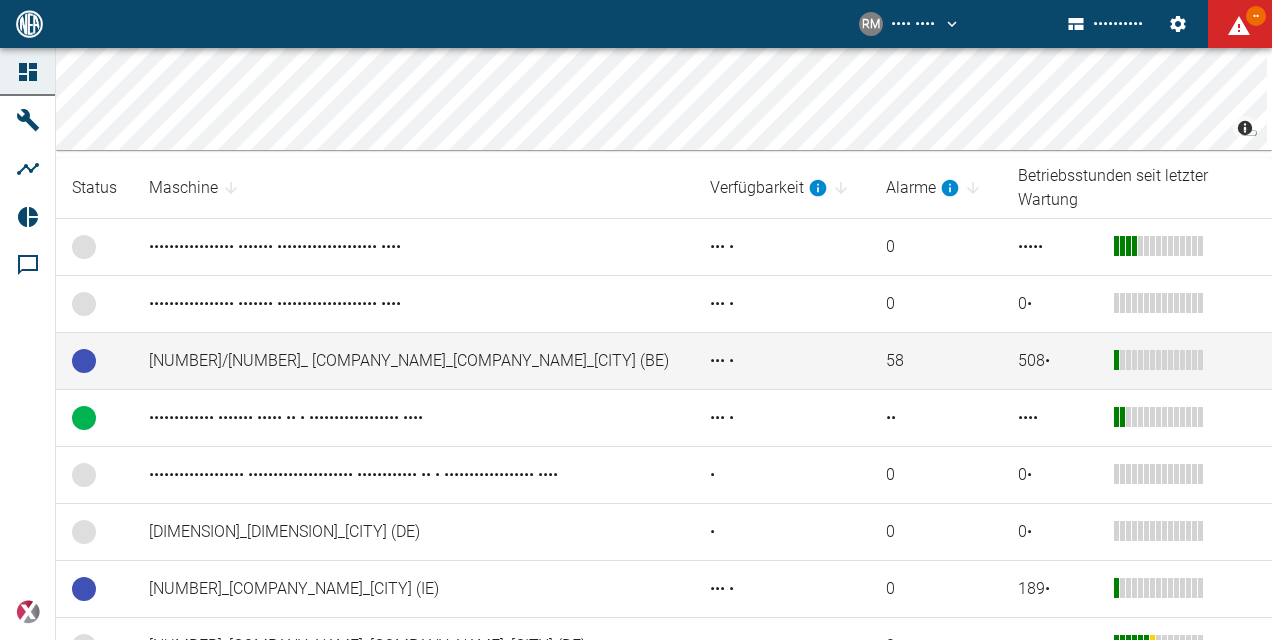 click on "[NUMBER]/[NUMBER]_ [COMPANY_NAME]_[COMPANY_NAME]_[CITY] (BE)" at bounding box center (413, 247) 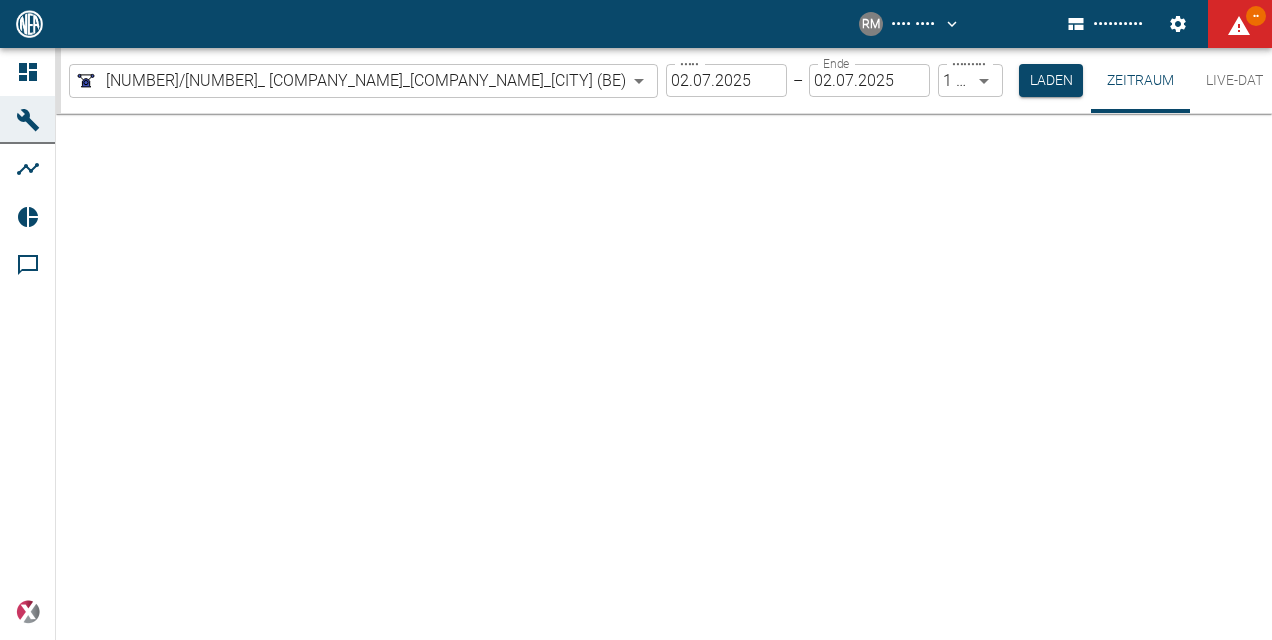 scroll, scrollTop: 0, scrollLeft: 0, axis: both 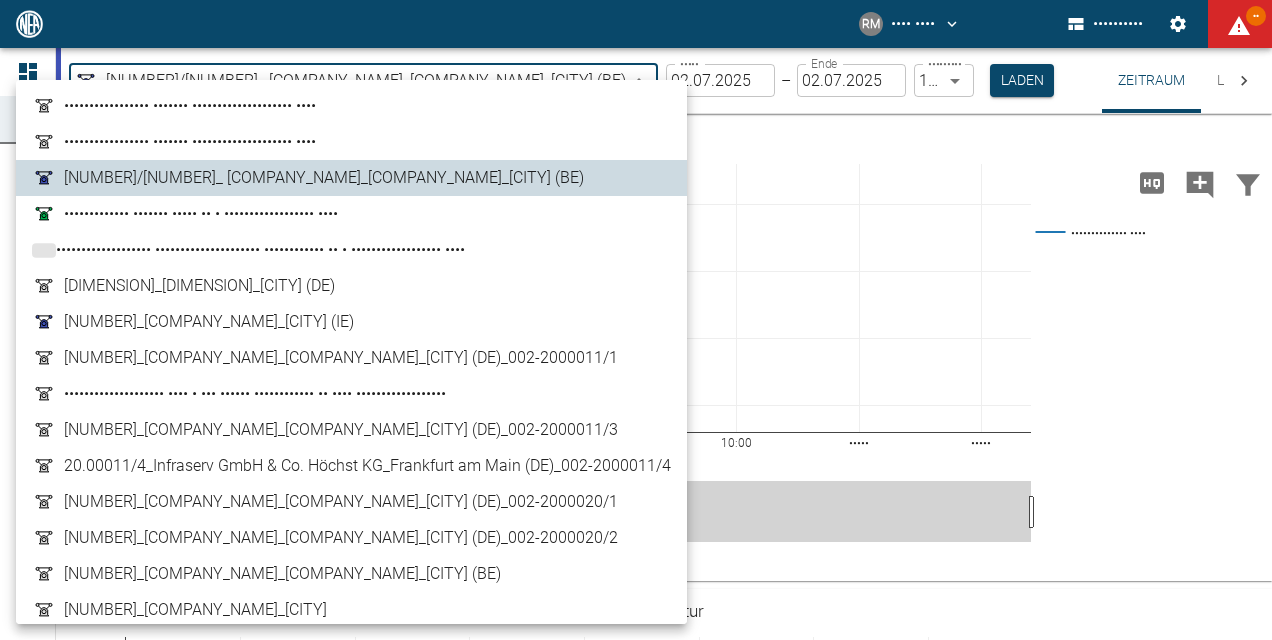 click on "•• •••• •••• •••••••••• •• ••••••••• ••••••••• •••••••• ••••••• •••••••••• ••••••• •• •••••••• •••••••••• •••••• ••••••••••••• ••••••• ••••• •• • •••••••••••••••••• •••• •••••••••••••••••••••••••••••••••••• • •••••••• •••••••••• •••••• ••••••••••••• ••••••• ••••• •• • •••••••••••••••••• •••• •••••••••••••••••••••••••••••••••••• • ••••• •••••••••• •••••  •  •••• •••••••••• •••• ••••••••• • ••••••• •••• ••••••••• ••••• •••••••• •••••••••• •••••• ••••• ••• •• •••• ••••• ••••• ••••• ••••• ••••• ••••• ••••• ••• ••••• ••• ••••• •••••••••••••• •••• •••• • •••• ••••• ••• •• •••• ••••• ••••• ••••• ••••• ••••• ••••• ••••• •• •• •• •• •• •• ••••••••••••••••••••••••••••••••••••• •••• •••••••••••••••••••••••• •••• •••••••••••••••••••••• •••• ••••••••••••••••••••••••••••••••••••••• •••• •••••••••• •• •••• ••••• •••••••••••••• • ••••• ••• •• •••• ••••• ••••• ••••• ••••• ••••• ••••• ••••• • ••• • ••• •••••••••••••••••••••••• •••• ••••••••••••••••••••••••••• •••• ••••••••••••••••••••••• •••• ••••••••••••••••• ••••" at bounding box center [636, 320] 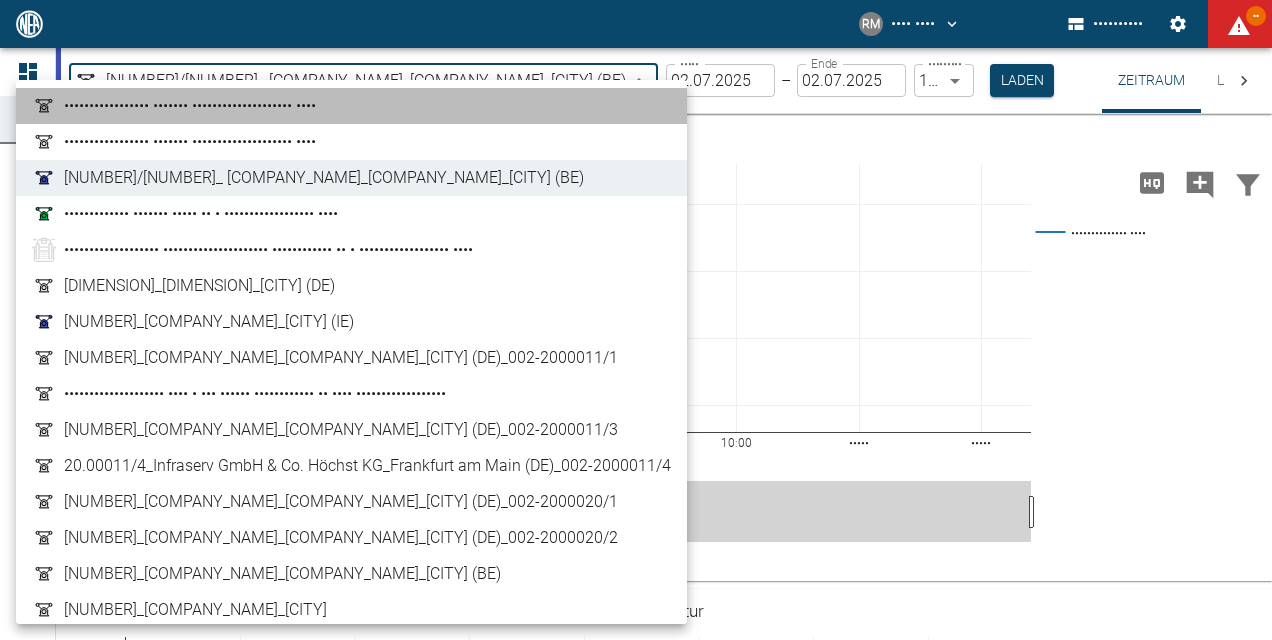 click on "••••••••••••••••• ••••••• •••••••••••••••••••• ••••" at bounding box center [351, 106] 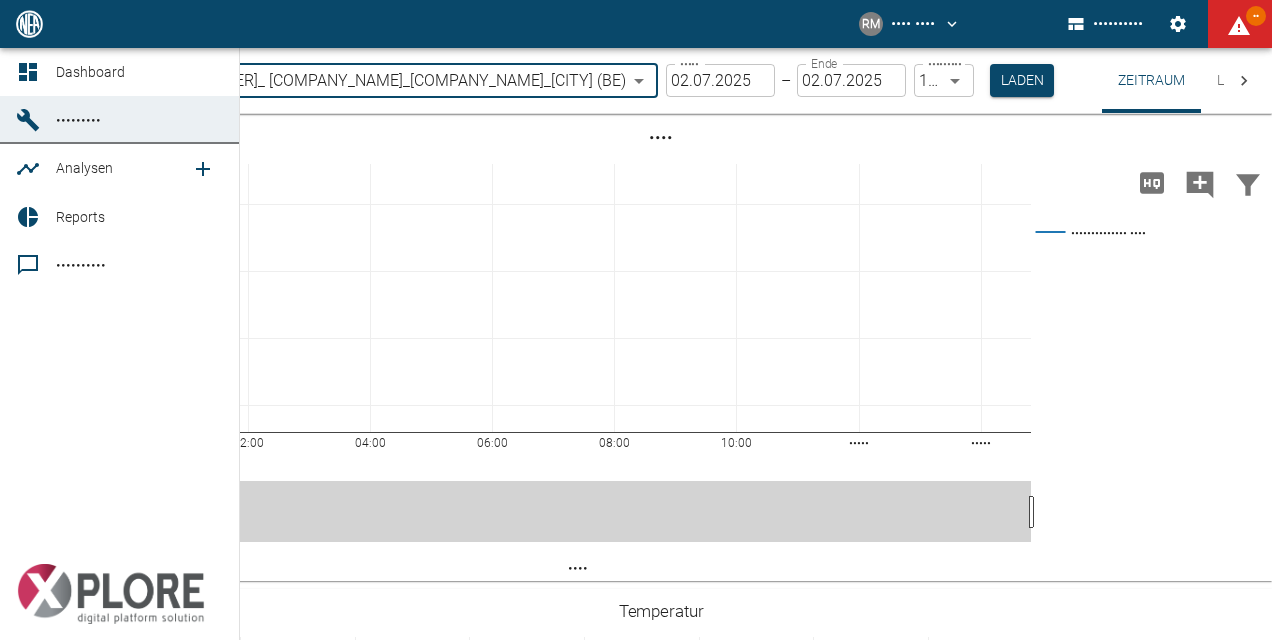 click at bounding box center [28, 169] 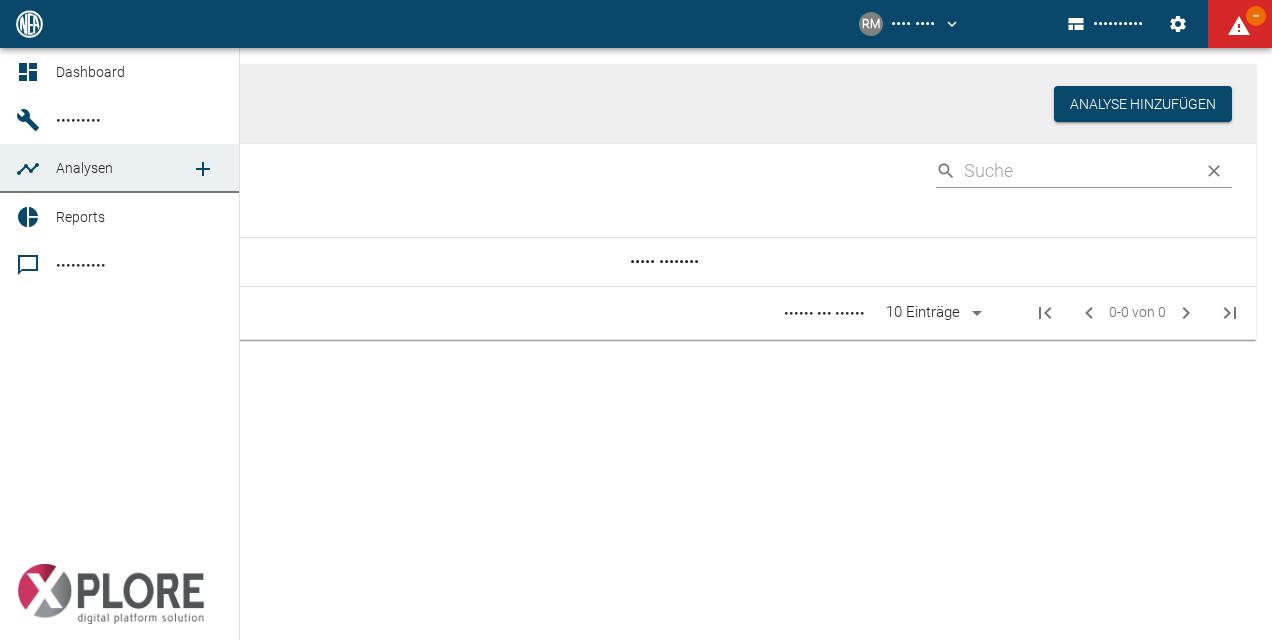 click at bounding box center [28, 120] 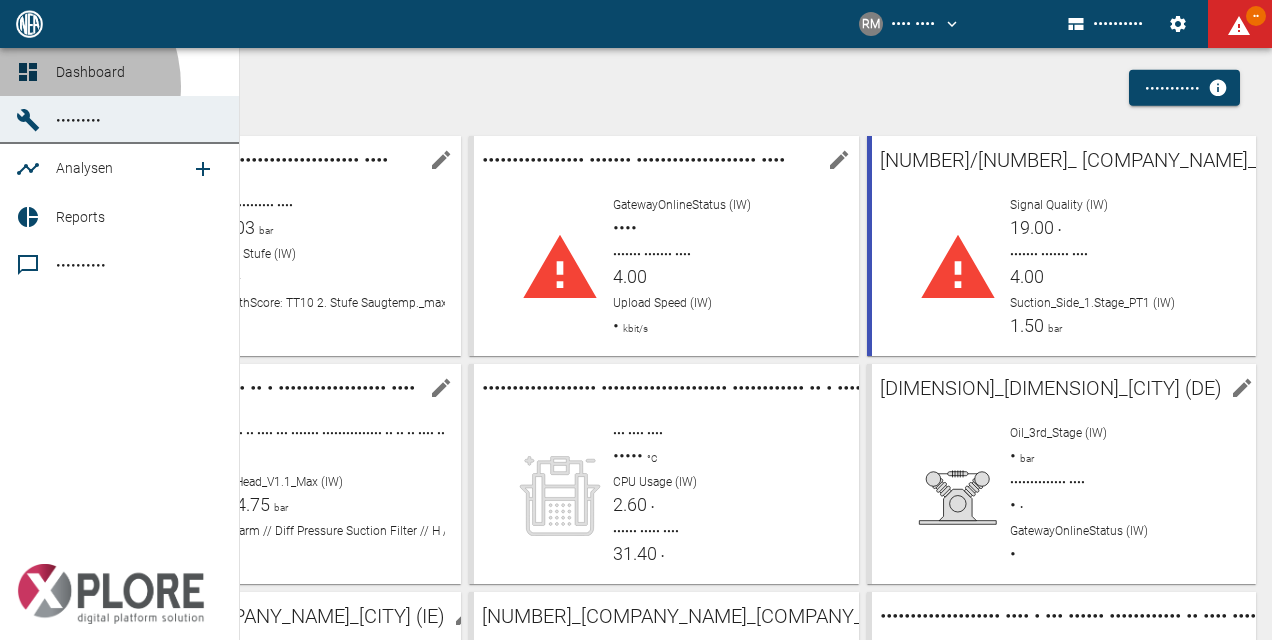 click on "Dashboard" at bounding box center (119, 72) 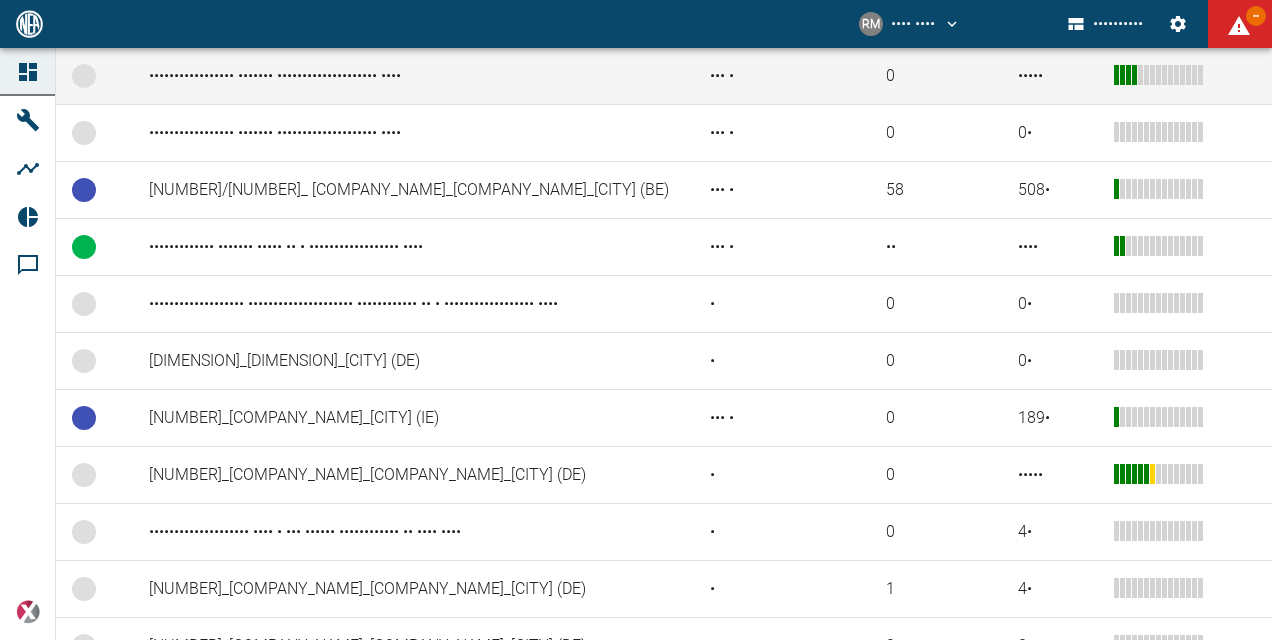 scroll, scrollTop: 473, scrollLeft: 0, axis: vertical 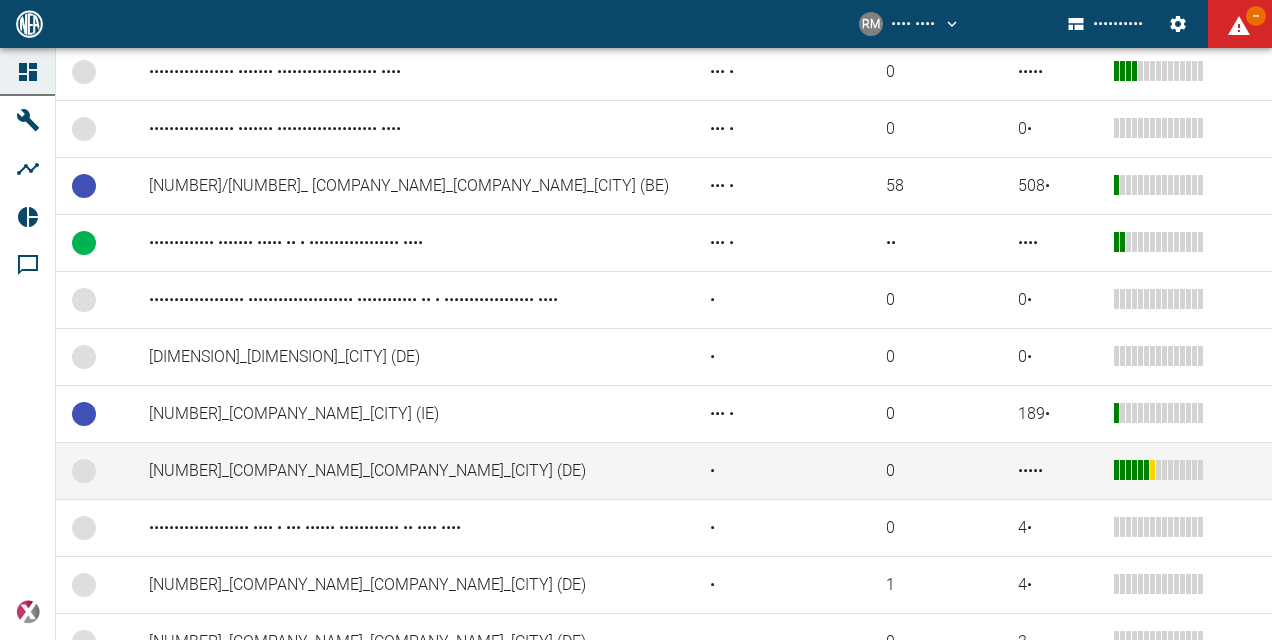 click on "[NUMBER]_[COMPANY_NAME]_[COMPANY_NAME]_[CITY] (DE)" at bounding box center [413, 72] 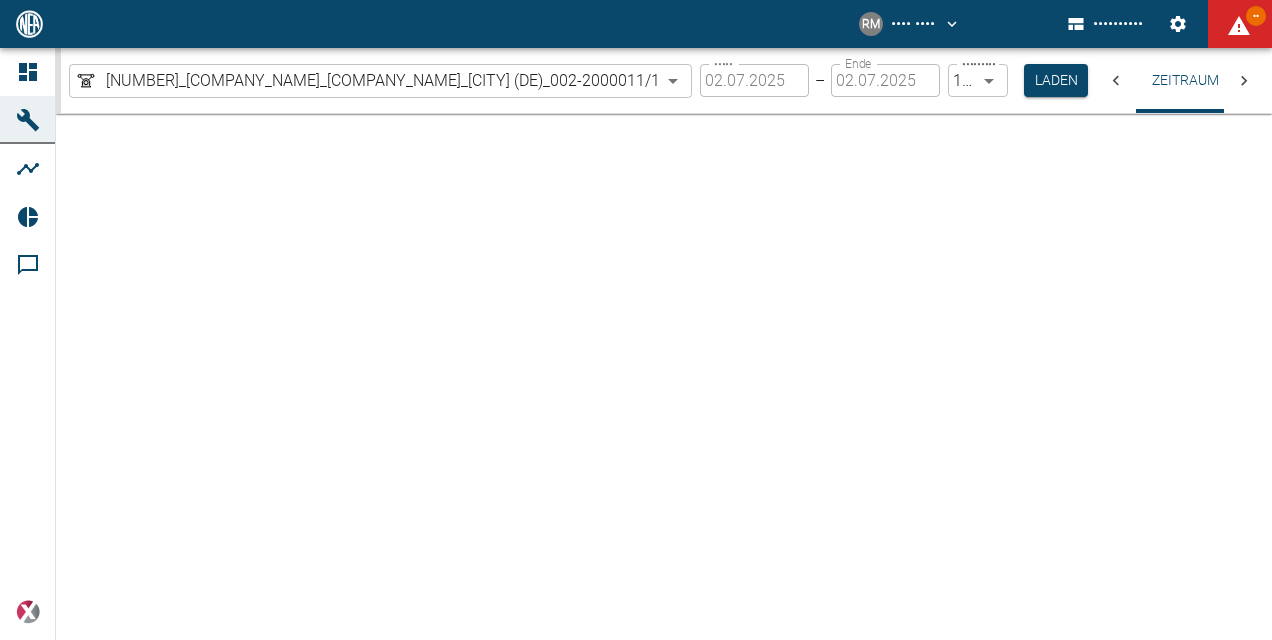 scroll, scrollTop: 0, scrollLeft: 0, axis: both 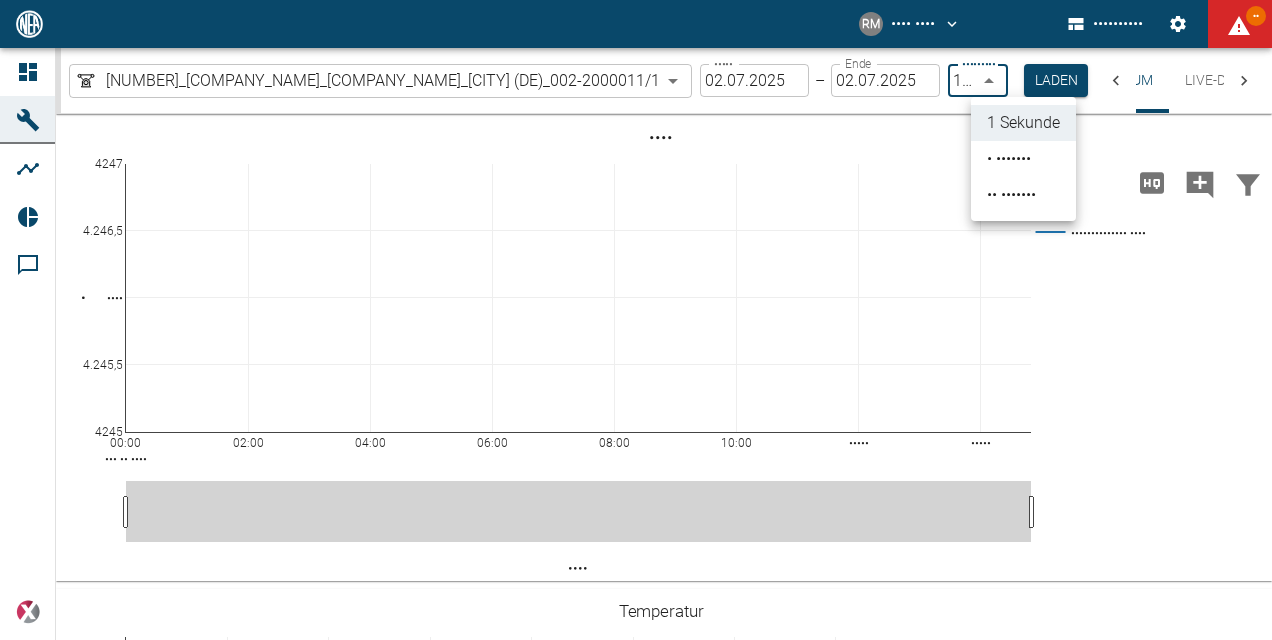 click on "•• •••• •••• •••••••••• •• ••••••••• ••••••••• •••••••• ••••••• •••••••••• ••••••• •• •••••••• •••••••••• •••••• •••••••••••••••••••• •••• • ••• •••••• •••••••••••• •• •••• •••••••••••••••••• •••••••••••••••••••••••••••••••••••• • •••••••• •••••••••• •••••• •••••••••••••••••••• •••• • ••• •••••• •••••••••••• •• •••• •••••••••••••••••• •••••••••••••••••••••••••••••••••••• • ••••• •••••••••• •••••  •  •••• •••••••••• •••• ••••••••• • ••••••• •••• ••••••••• ••••• •••••••• •••••••••• •••••• ••••• ••• •• •••• ••••• ••••• ••••• ••••• ••••• ••••• ••••• •••• ••••••• •••• ••••••• •••• •••••••••••••• •••• •••• • •••• ••••• ••• •• •••• ••••• ••••• ••••• ••••• ••••• ••••• ••••• •• ••• ••• ••••••••••••• •• ••••• •••• •••••• ••••••••• •••• ••••••••••••• •• ••••• ••• •••••• ••••••••• •••• ••••••••••••• •• ••••• ••• •••••• ••••••••• •••• ••••••••••••• •• ••••• •••• •••••• ••••••••• •••• ••••••••••••• •• ••••• ••• •••••• ••••••••• •••• ••••••••••••• •• ••••• •••• •••••• •••••••••••••• ••••••••• •••• ••••••••••" at bounding box center [636, 320] 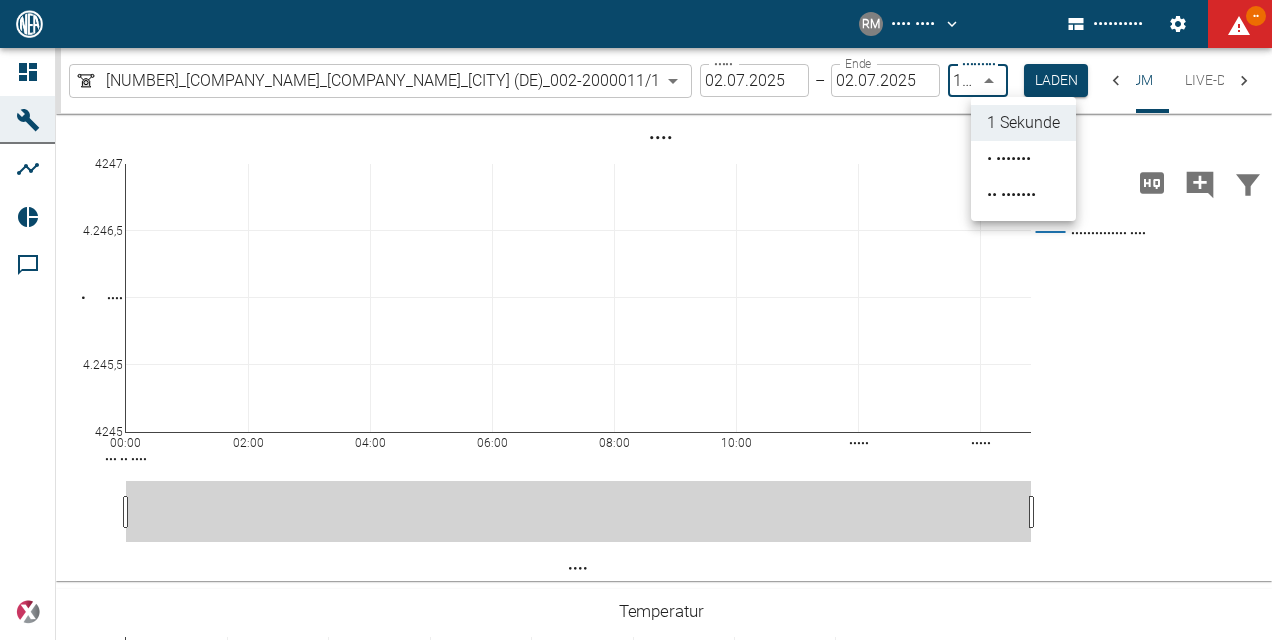 click at bounding box center (636, 320) 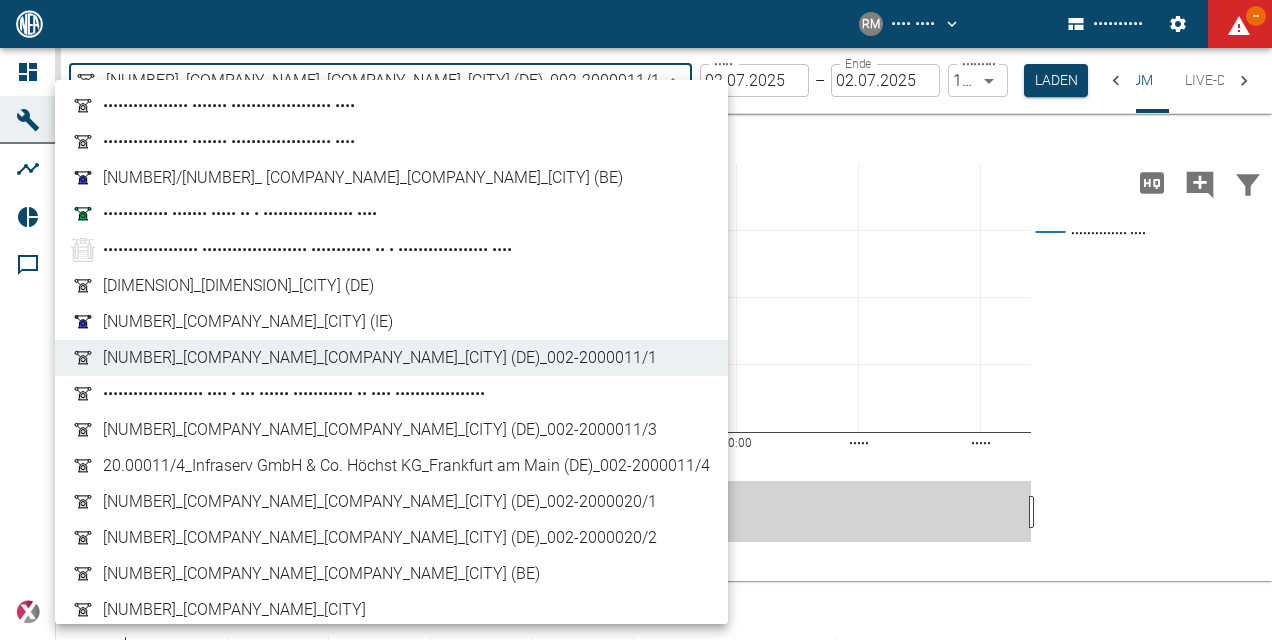 click on "•• •••• •••• •••••••••• •• ••••••••• ••••••••• •••••••• ••••••• •••••••••• ••••••• •• •••••••• •••••••••• •••••• •••••••••••••••••••• •••• • ••• •••••• •••••••••••• •• •••• •••••••••••••••••• •••••••••••••••••••••••••••••••••••• • •••••••• •••••••••• •••••• •••••••••••••••••••• •••• • ••• •••••• •••••••••••• •• •••• •••••••••••••••••• •••••••••••••••••••••••••••••••••••• • ••••• •••••••••• •••••  •  •••• •••••••••• •••• ••••••••• • ••••••• •••• ••••••••• ••••• •••••••• •••••••••• •••••• ••••• ••• •• •••• ••••• ••••• ••••• ••••• ••••• ••••• ••••• •••• ••••••• •••• ••••••• •••• •••••••••••••• •••• •••• • •••• ••••• ••• •• •••• ••••• ••••• ••••• ••••• ••••• ••••• ••••• •• ••• ••• ••••••••••••• •• ••••• •••• •••••• ••••••••• •••• ••••••••••••• •• ••••• ••• •••••• ••••••••• •••• ••••••••••••• •• ••••• ••• •••••• ••••••••• •••• ••••••••••••• •• ••••• •••• •••••• ••••••••• •••• ••••••••••••• •• ••••• ••• •••••• ••••••••• •••• ••••••••••••• •• ••••• •••• •••••• •••••••••••••• ••••••••• •••• ••••••••••" at bounding box center [636, 320] 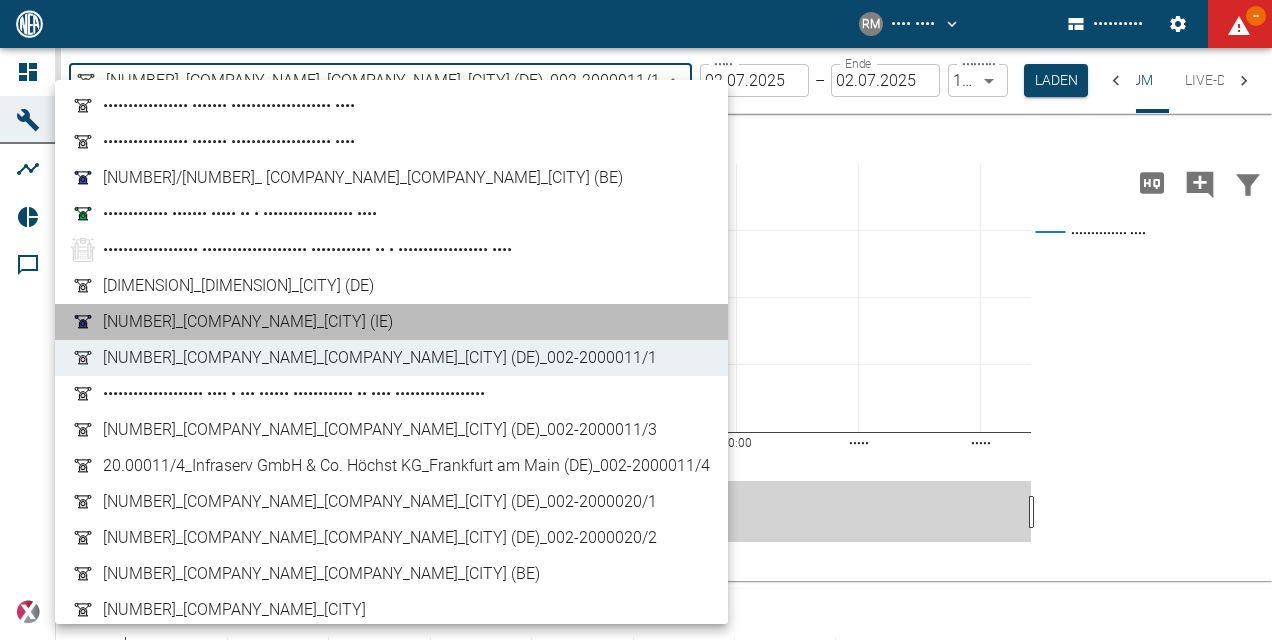 click on "[NUMBER]_[COMPANY_NAME]_[CITY] (IE)" at bounding box center [391, 322] 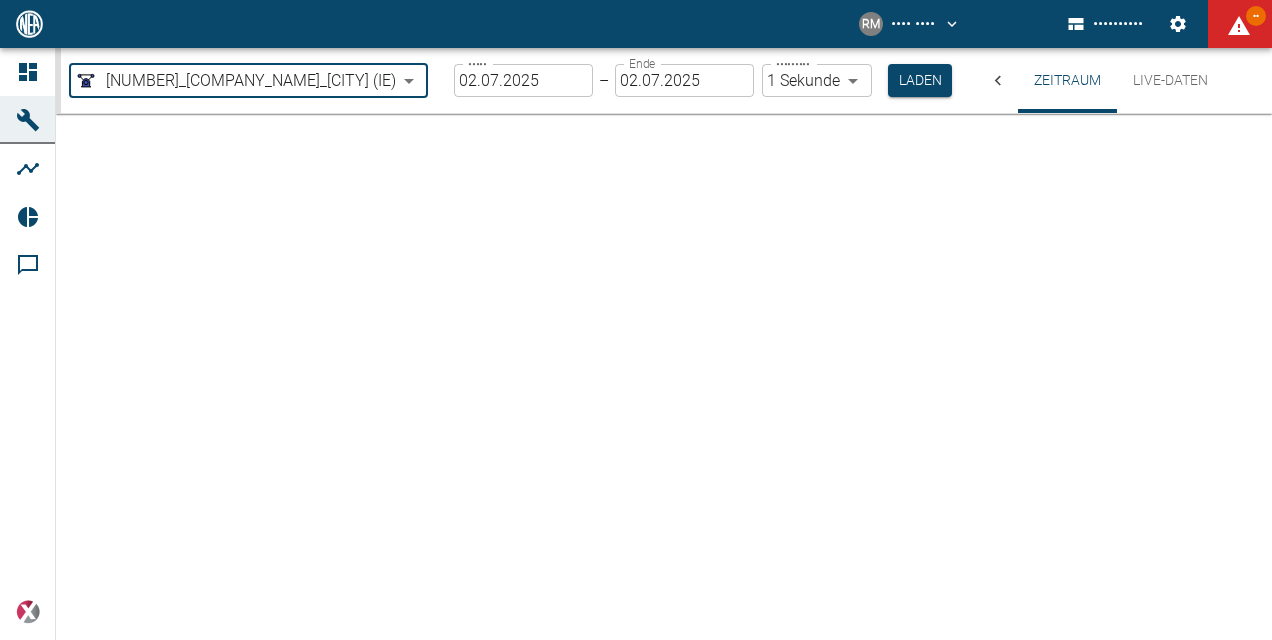 scroll, scrollTop: 0, scrollLeft: 29, axis: horizontal 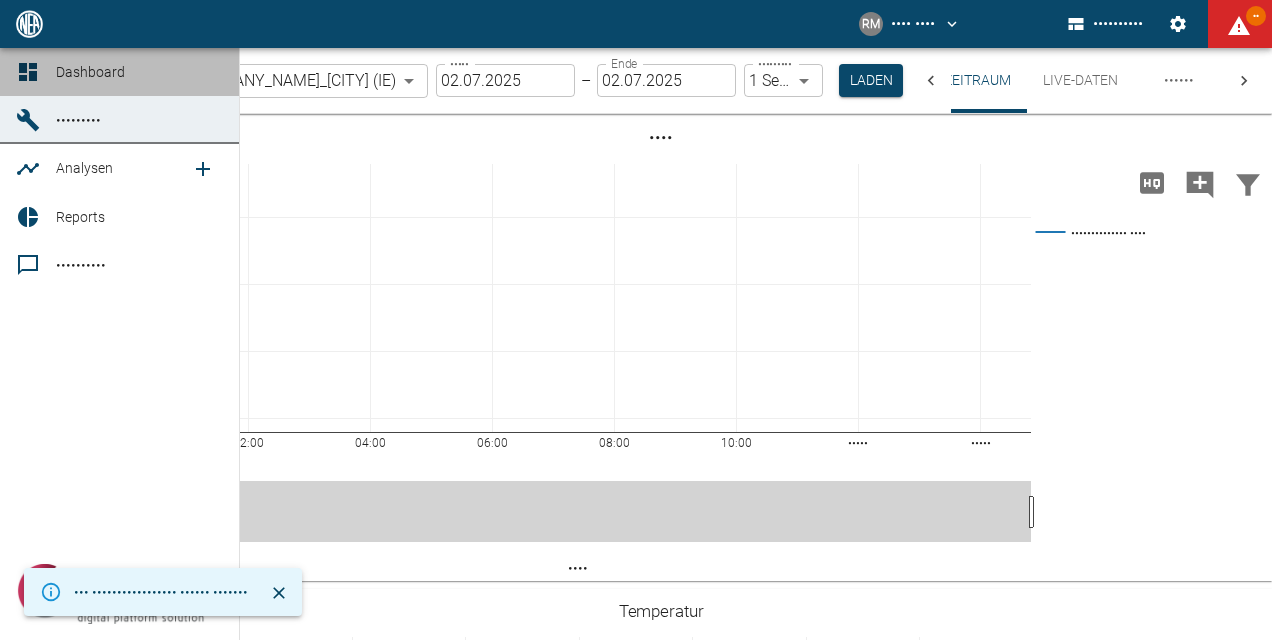 click on "Dashboard" at bounding box center (119, 72) 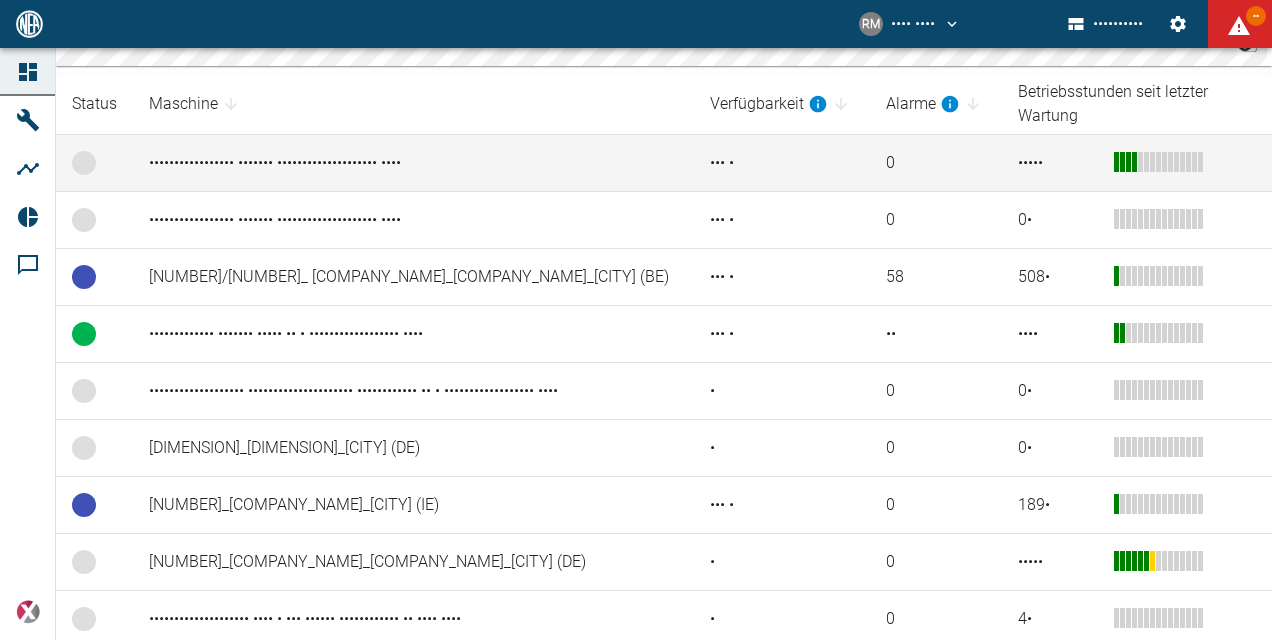 scroll, scrollTop: 383, scrollLeft: 0, axis: vertical 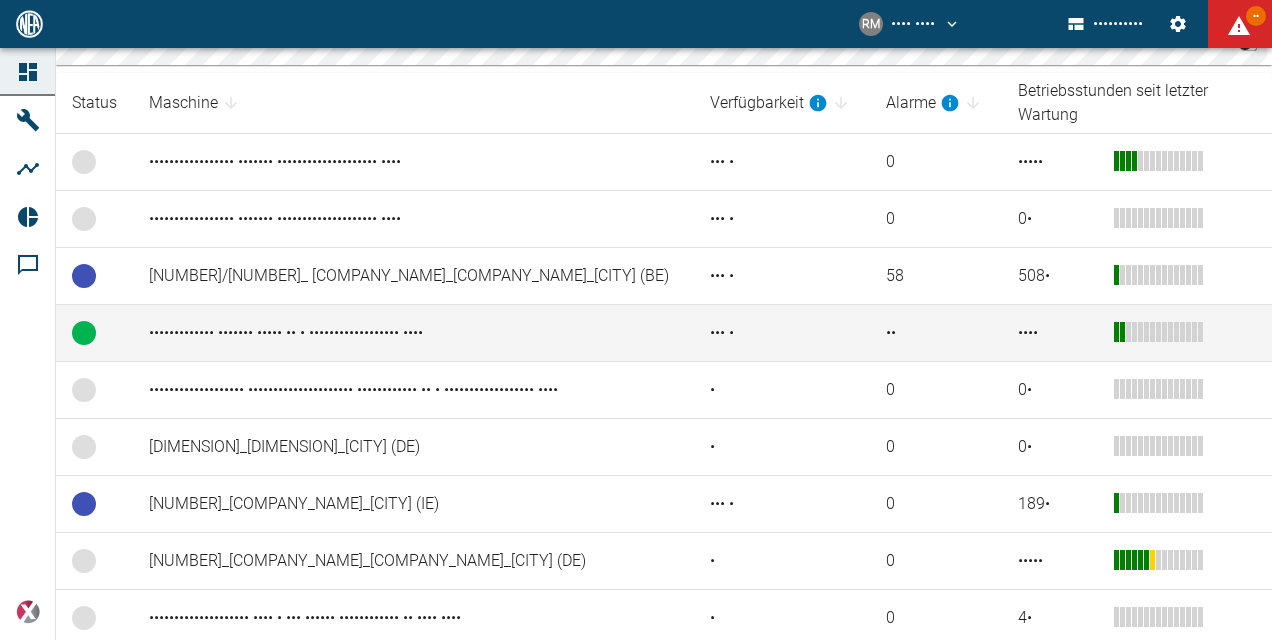 click on "••••••••••••• ••••••• ••••• •• • •••••••••••••••••• ••••" at bounding box center [413, 162] 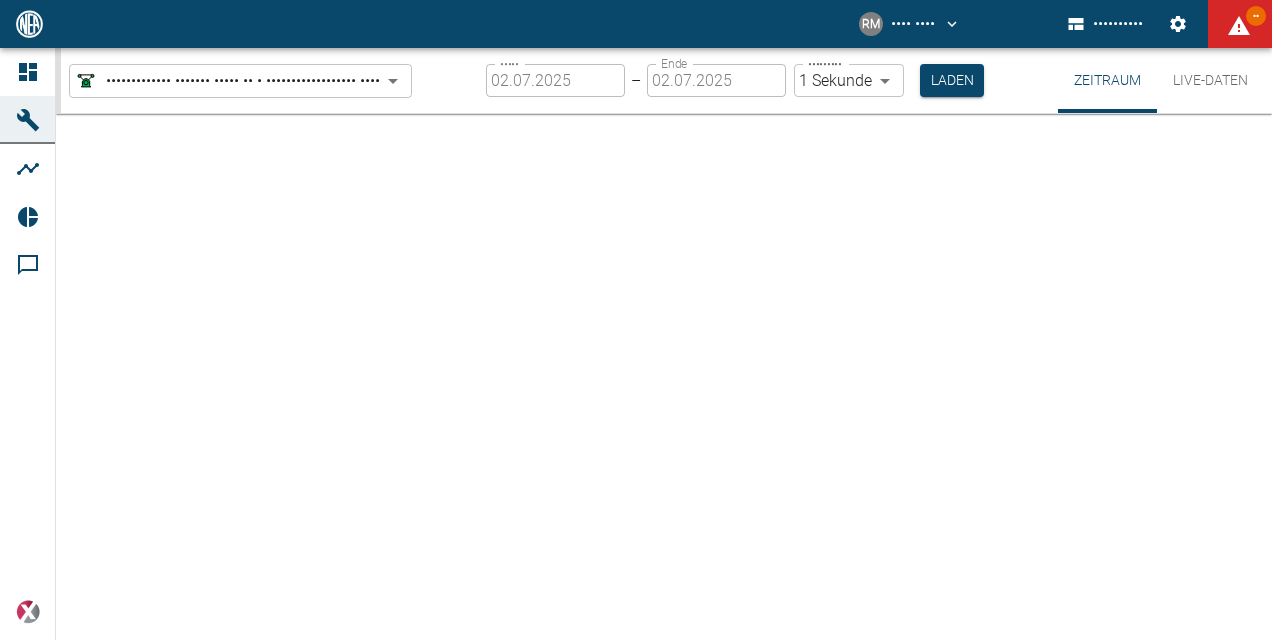 scroll, scrollTop: 0, scrollLeft: 0, axis: both 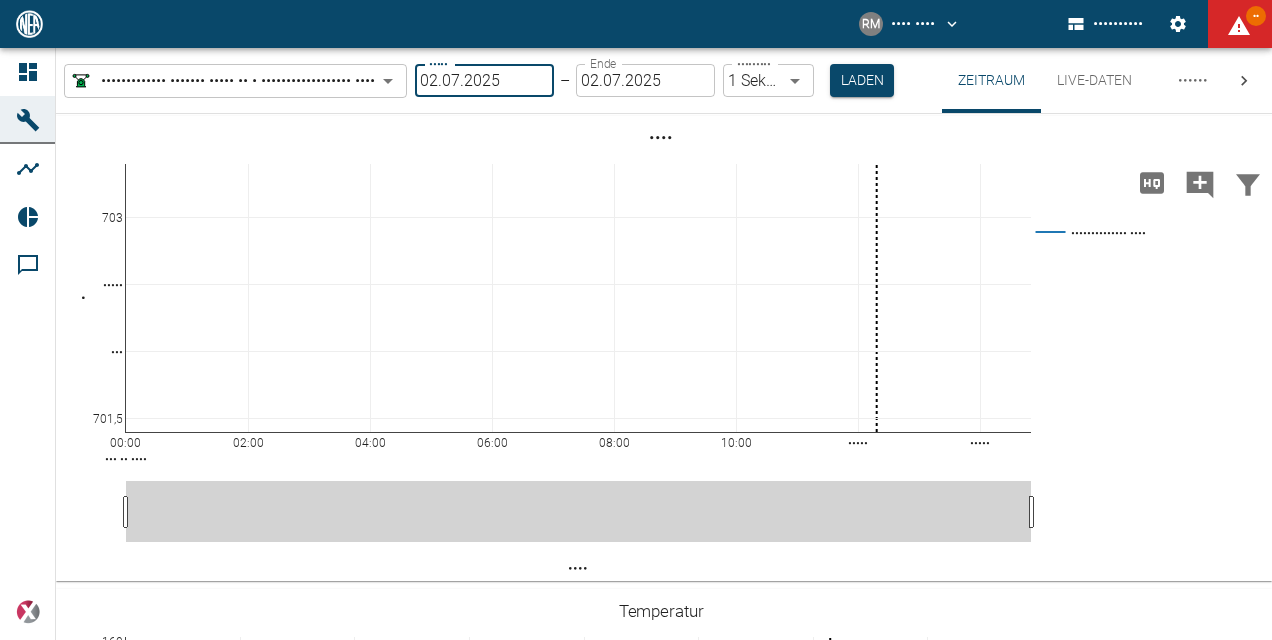 click on "02.07.2025" at bounding box center [484, 80] 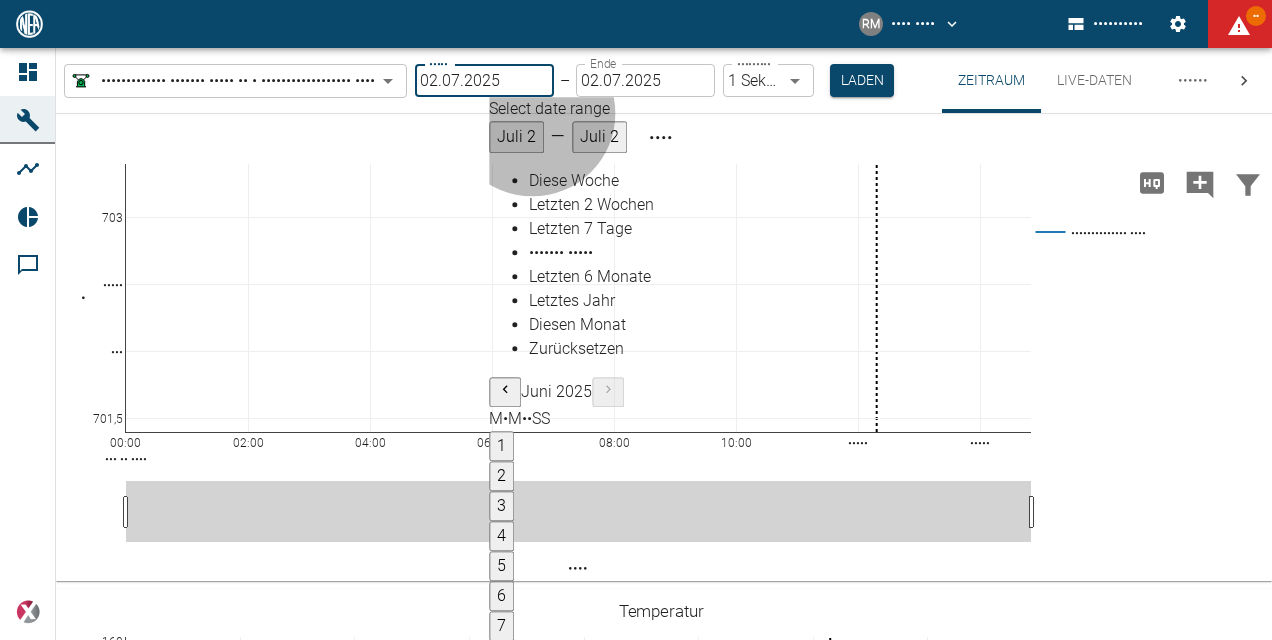 click on "Letzten 6 Monate" at bounding box center (574, 180) 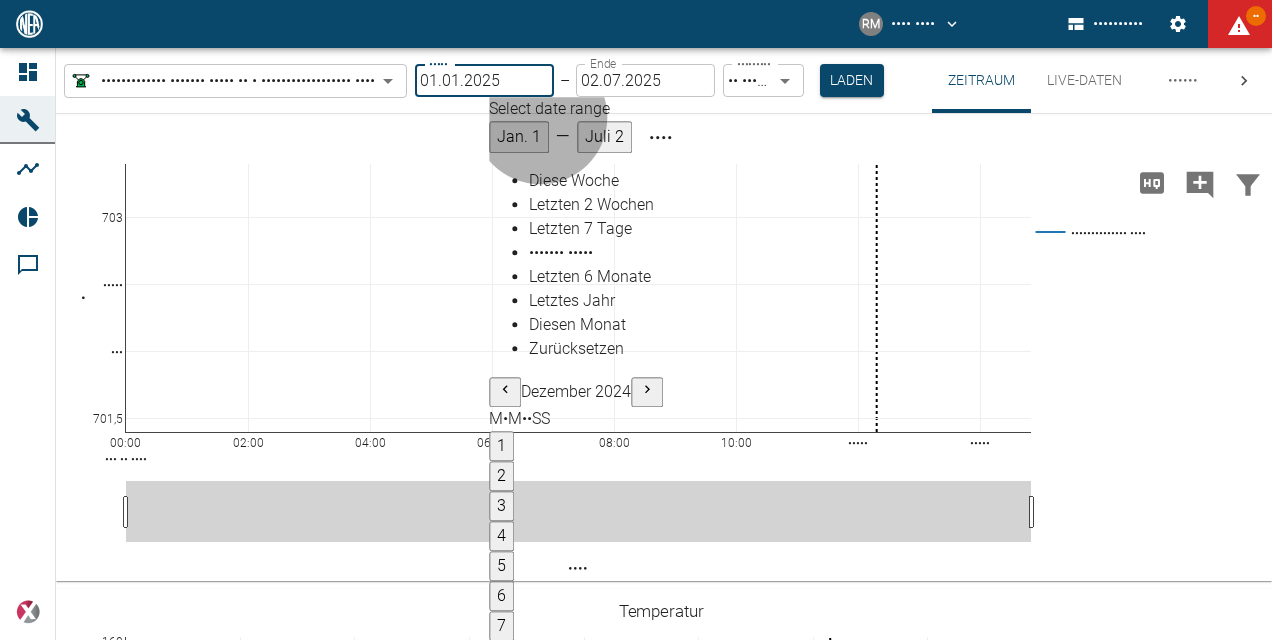 click on "Auswählen" at bounding box center [536, 2390] 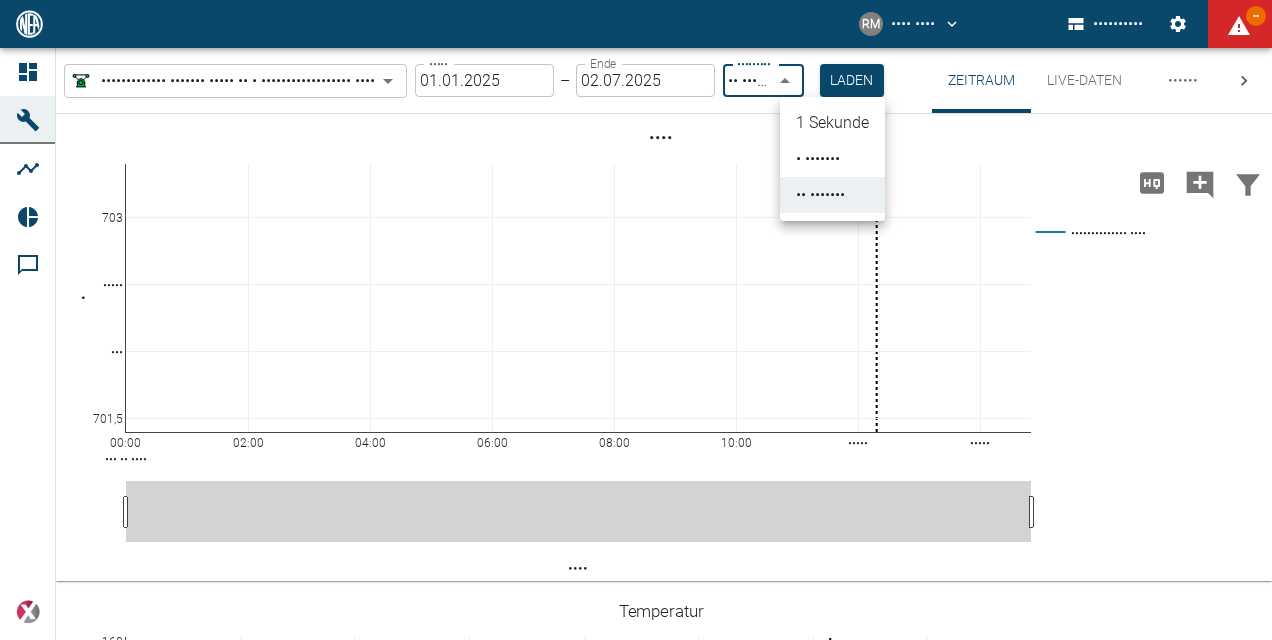 click on "•• •••• •••• •••••••••• •• ••••••••• ••••••••• •••••••• ••••••• •••••••••• ••••••• •• •••••••• •••••••••• •••••• ••••••••••••• ••••••• ••••• •• • •••••••••••••••••• •••• •••••••••••••••••••••••••••••••••••• • •••••••• •••••••••• •••••• ••••••••••••• ••••••• ••••• •• • •••••••••••••••••• •••• •••••••••••••••••••••••••••••••••••• • ••••• •••••••••• •••••  •  •••• •••••••••• •••• ••••••••• •• ••••••• ••••• ••••••••• ••••• •••••••• •••••••••• •••••• ••••• ••• •• •••• ••••• ••••• ••••• ••••• ••••• ••••• ••••• ••••• ••• ••••• ••• •••••••••••••• •••• •••• • •••• ••••• ••• •• •••• ••••• ••••• ••••• ••••• ••••• ••••• ••••• •• •• •• •• ••• ••• ••• ••• ••••••••••••••••••••••••••••••••••••• •••• •••••••••••••••••••••••• •••• •••••••••••••••••••••• •••• ••••••••••••••••••••••••••••••••••••••• •••• •••••••••• •• •••• ••••• •••••••••••••• • ••••• ••• •• •••• ••••• ••••• ••••• ••••• ••••• ••••• ••••• • ••• ••• ••• ••• ••••••••••••••••• •••• ••••••••••••••••• •••• ••••••••••••••••• •••• ••••••••••••••••••••••• ••••" at bounding box center [636, 320] 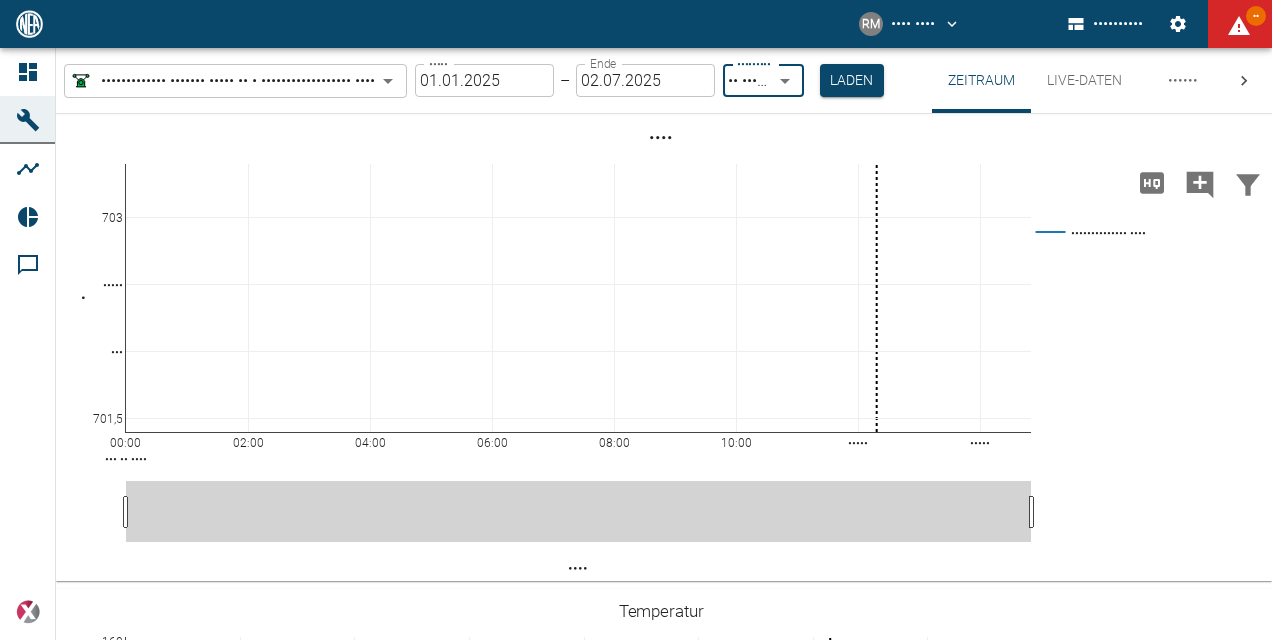 click on "Laden" at bounding box center (852, 80) 